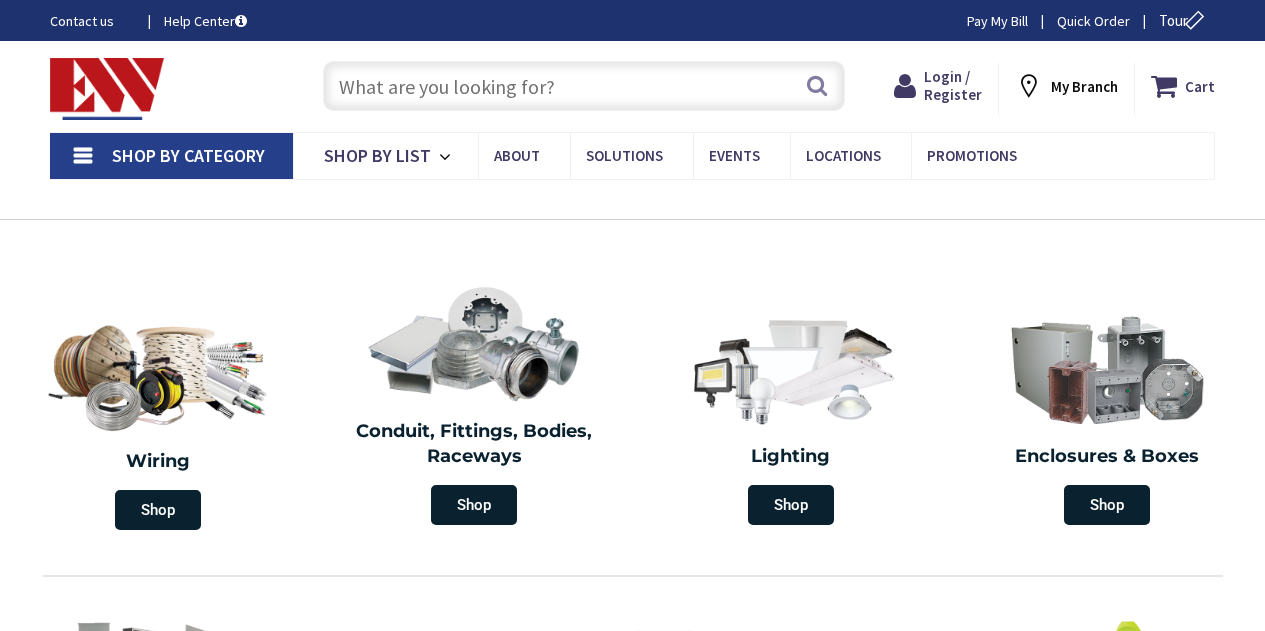 scroll, scrollTop: 0, scrollLeft: 0, axis: both 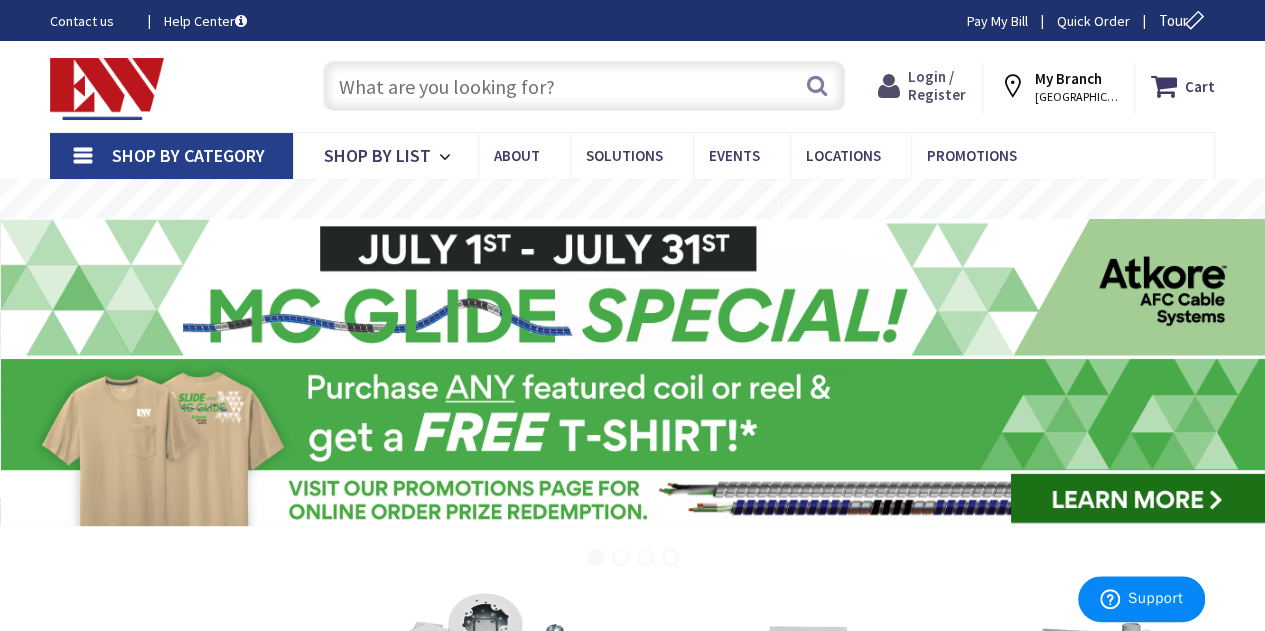 click on "Login / Register" at bounding box center (937, 85) 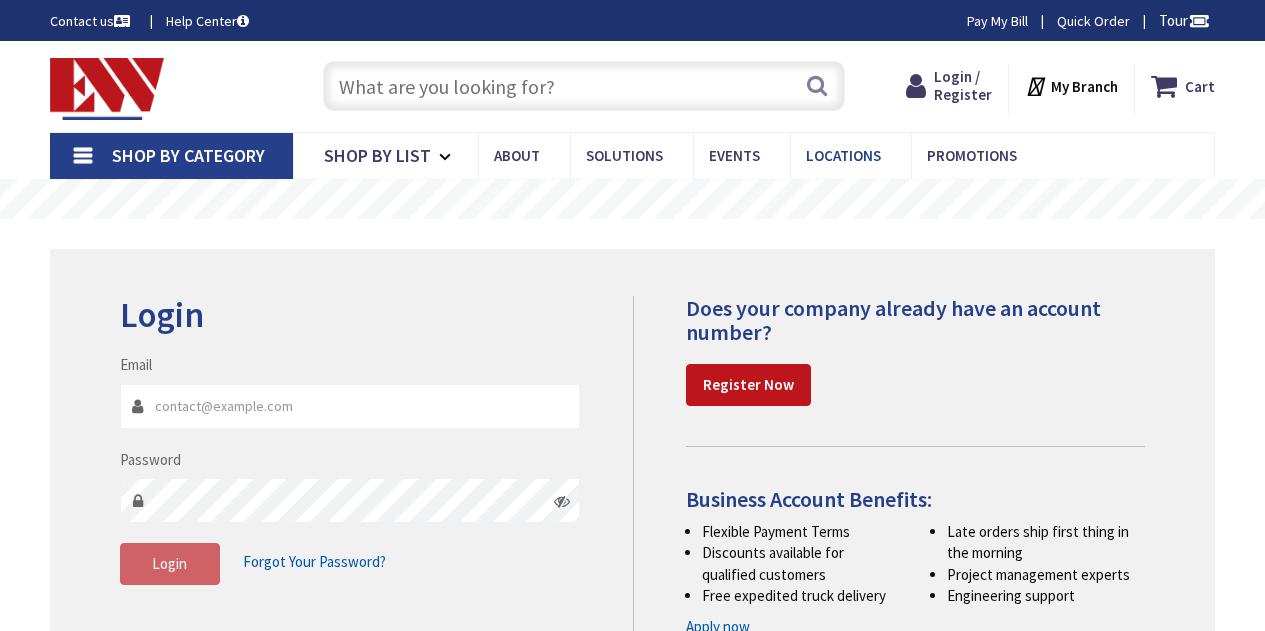 scroll, scrollTop: 0, scrollLeft: 0, axis: both 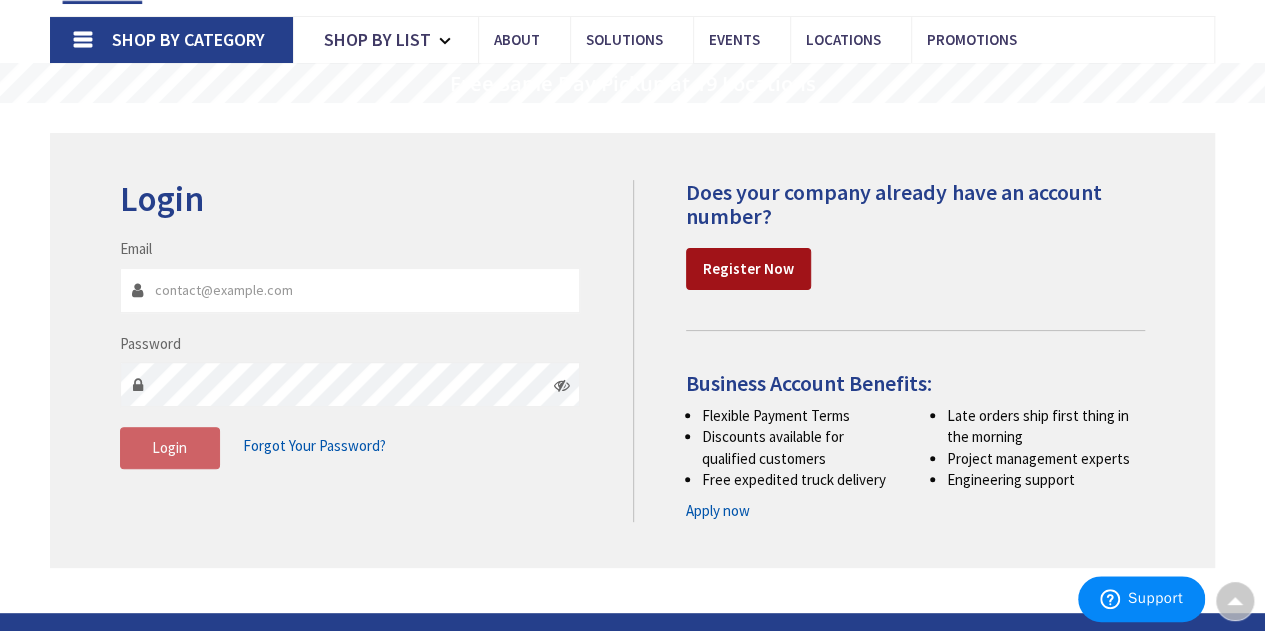 click on "Register Now" at bounding box center (748, 268) 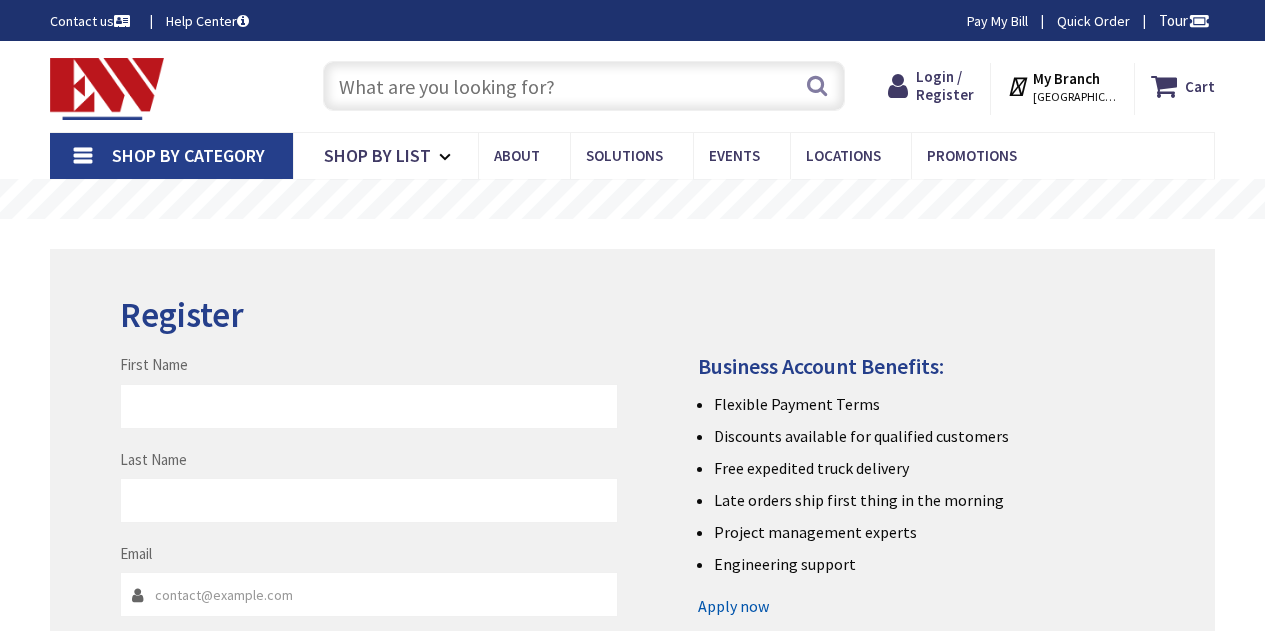 scroll, scrollTop: 0, scrollLeft: 0, axis: both 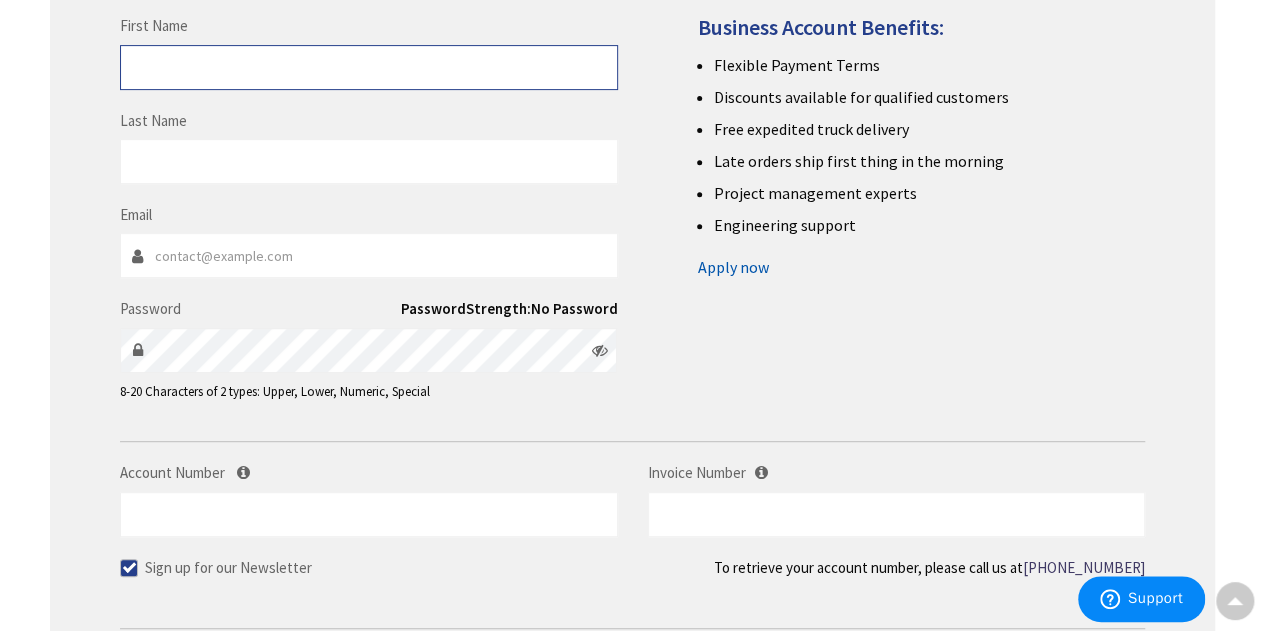 click on "First Name" at bounding box center [369, 67] 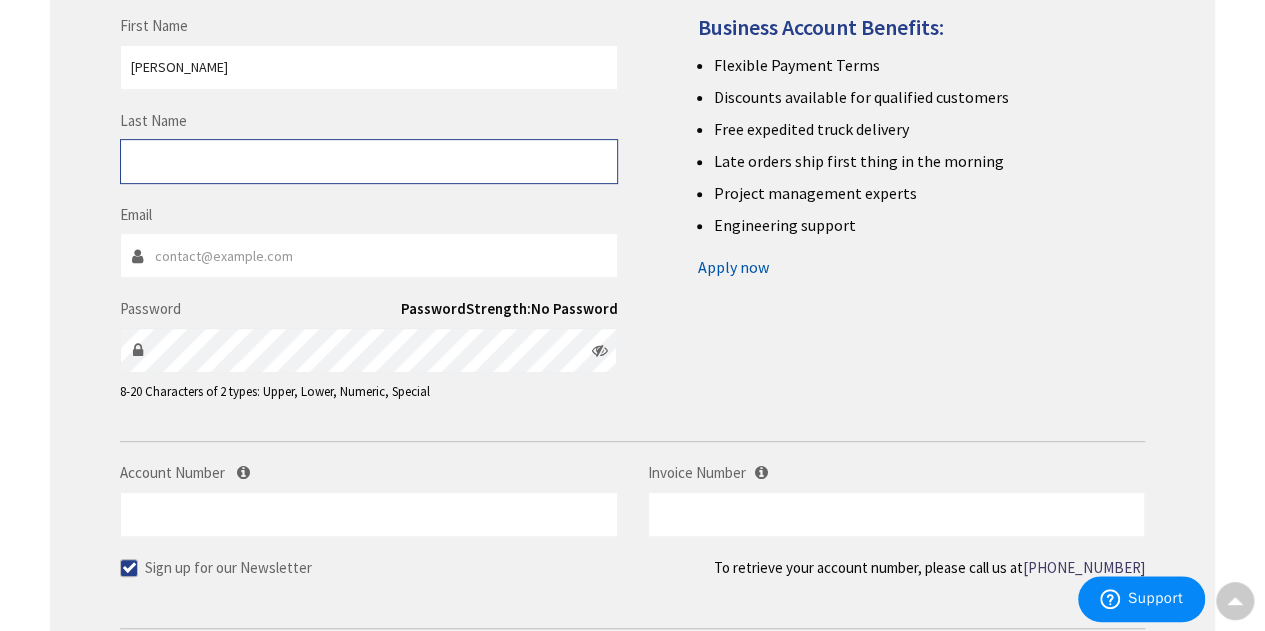 type on "Sachs" 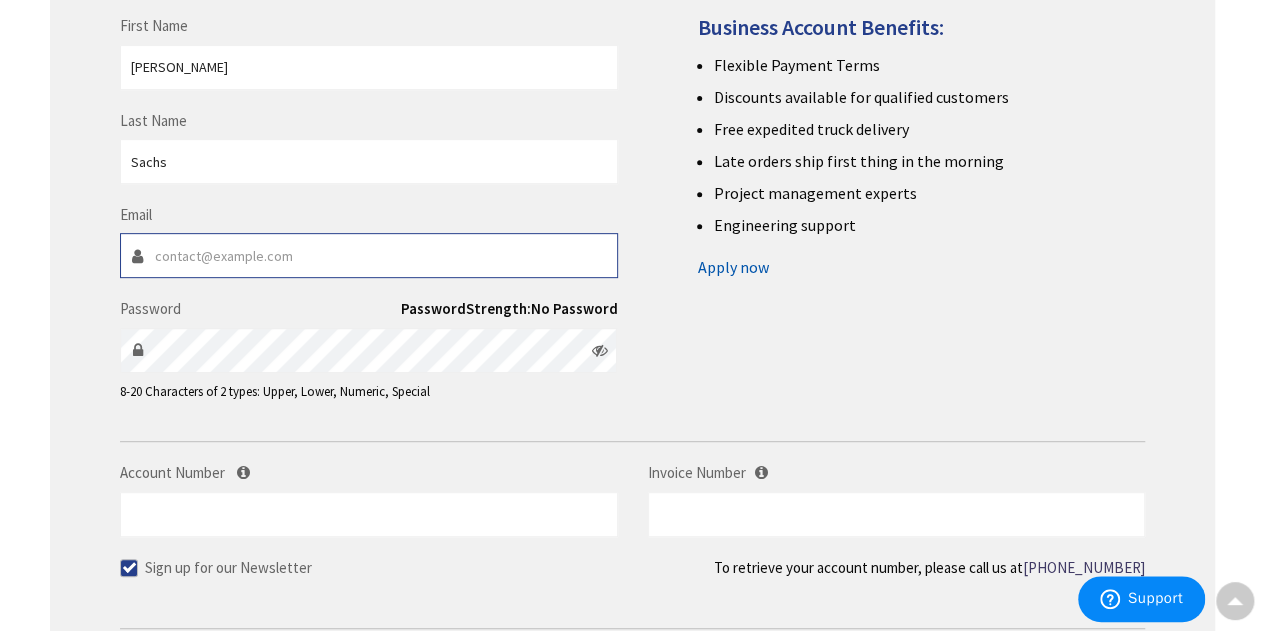 type on "kgsachs@att.net" 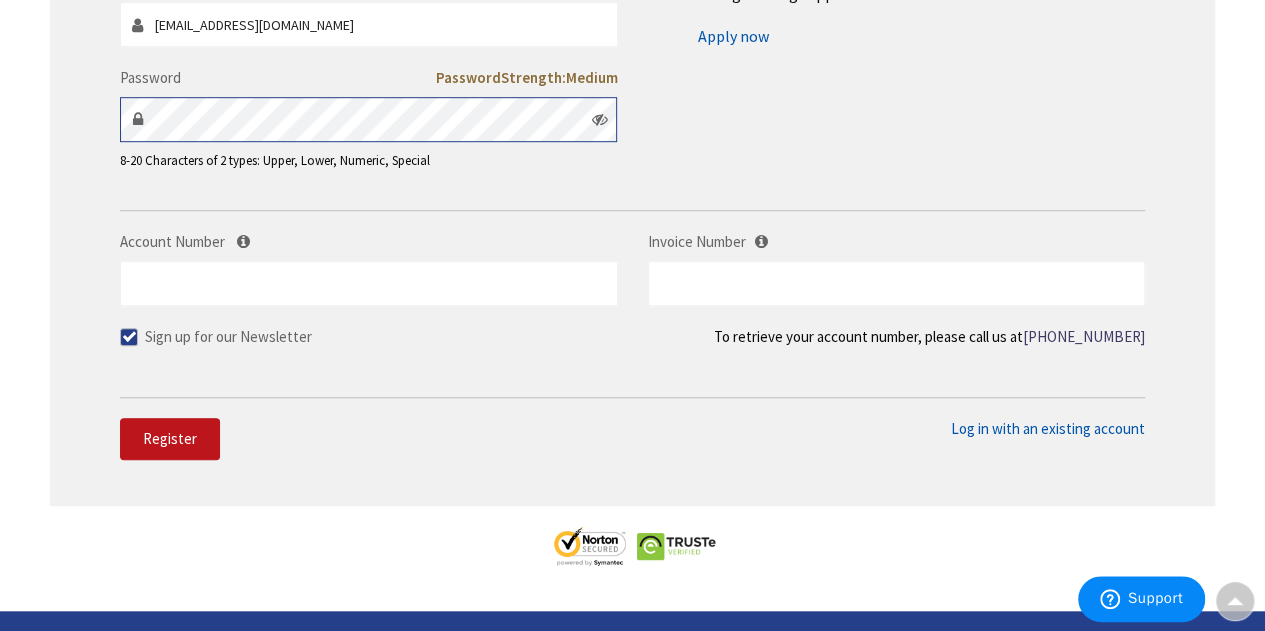 scroll, scrollTop: 569, scrollLeft: 0, axis: vertical 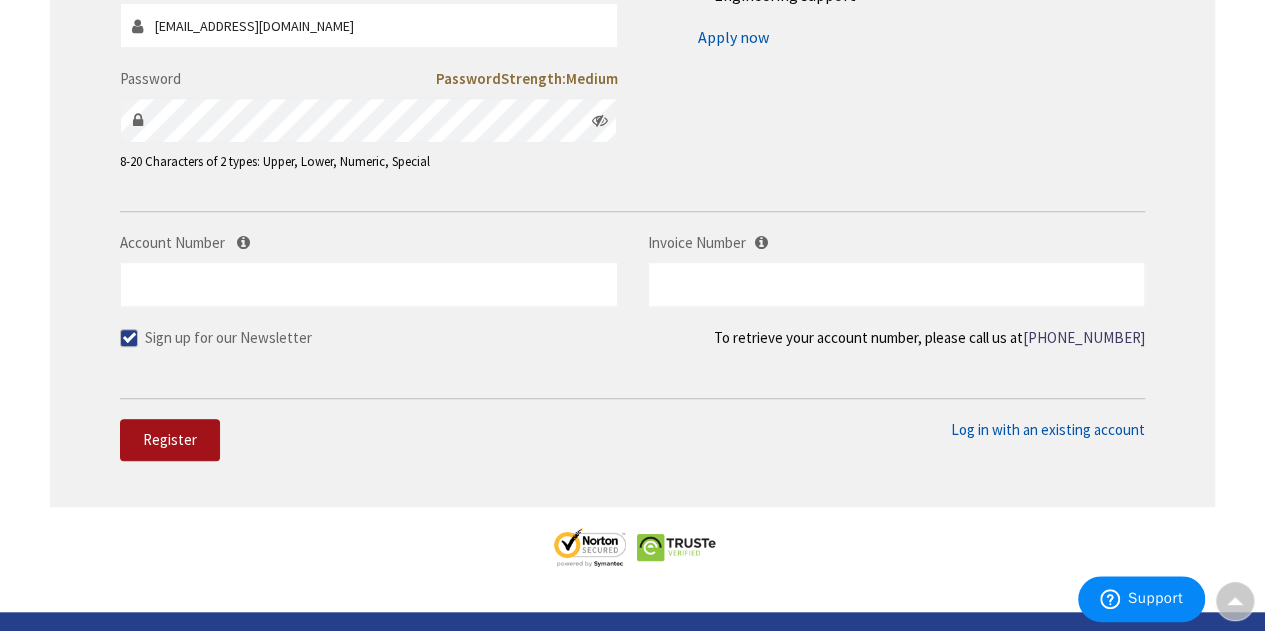 click on "Register" at bounding box center (170, 439) 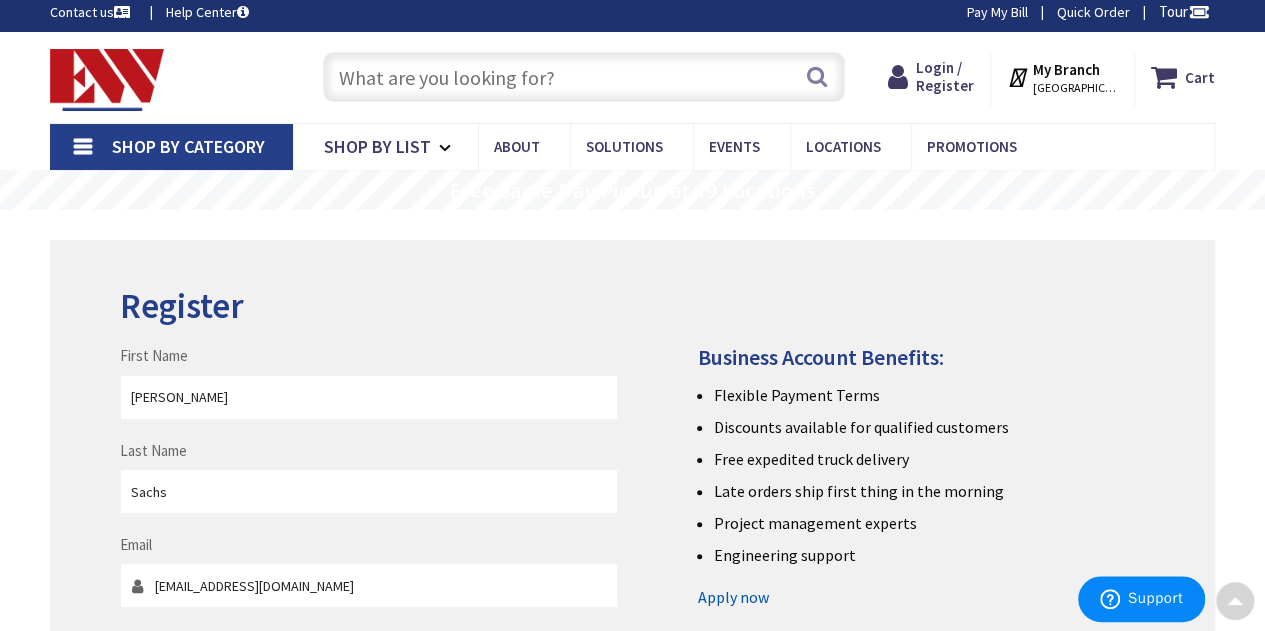 scroll, scrollTop: 0, scrollLeft: 0, axis: both 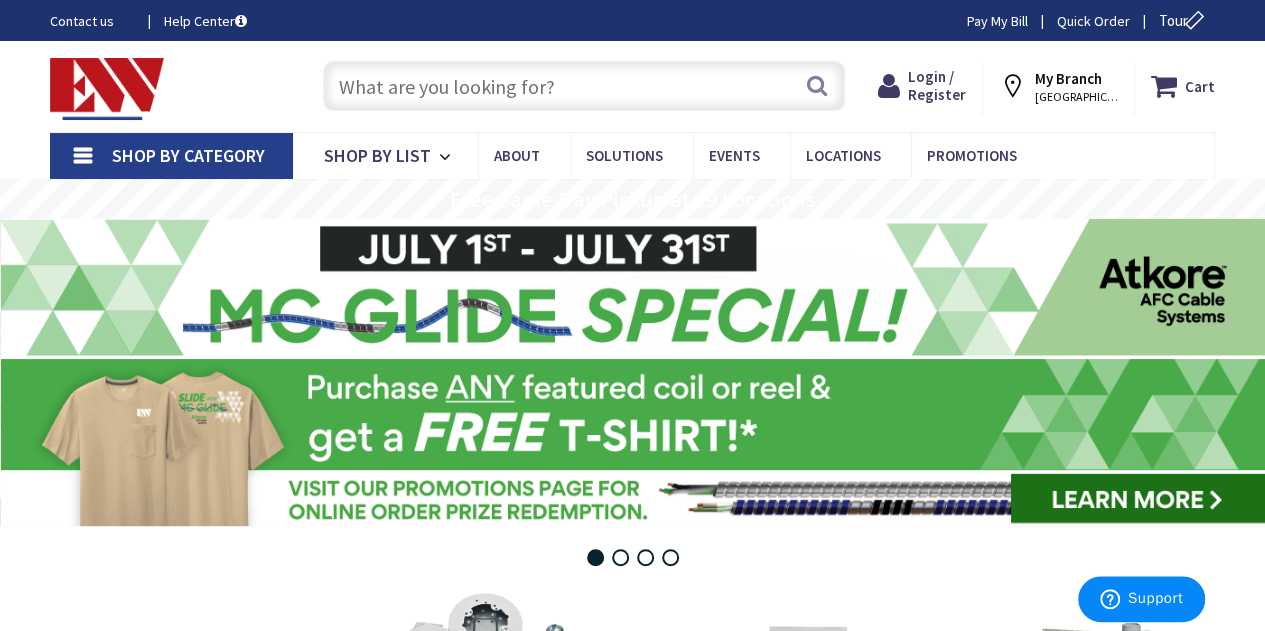 click on "Shop By Category" at bounding box center (171, 156) 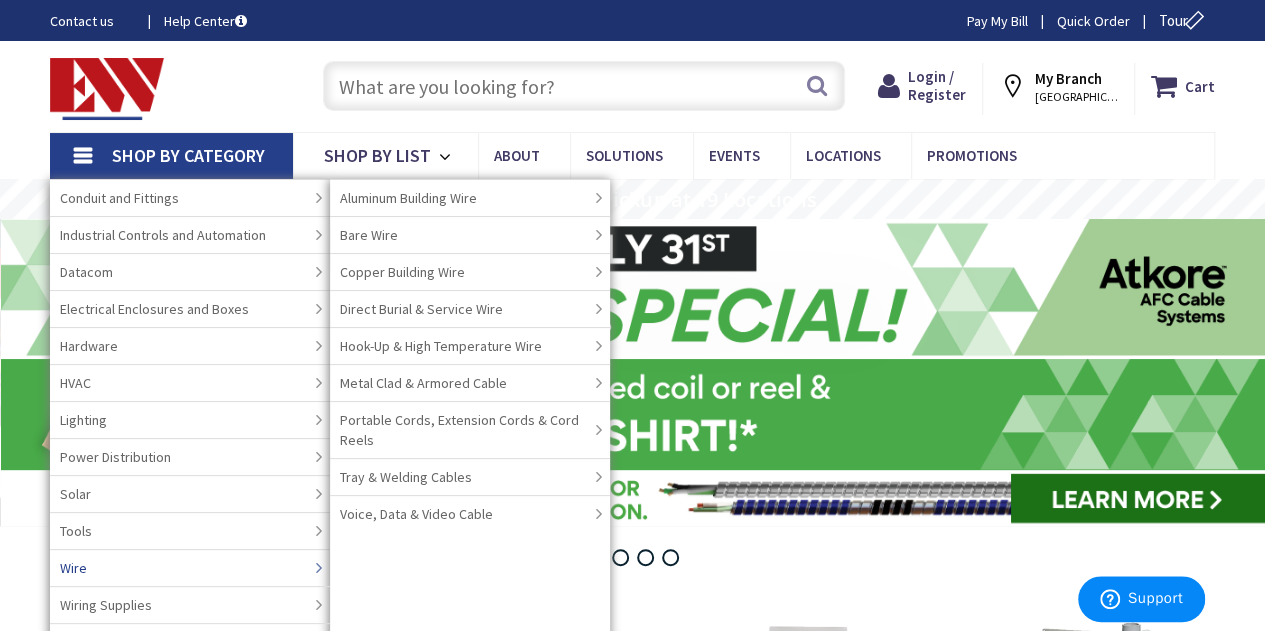 click on "Wire" at bounding box center (190, 567) 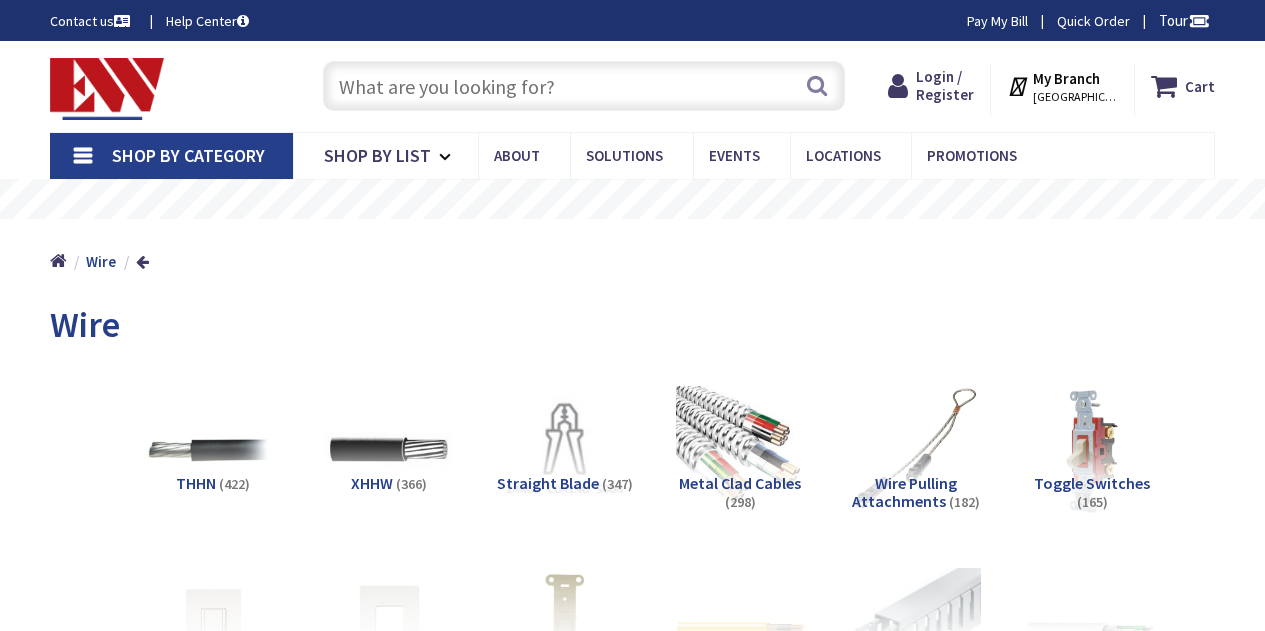 scroll, scrollTop: 0, scrollLeft: 0, axis: both 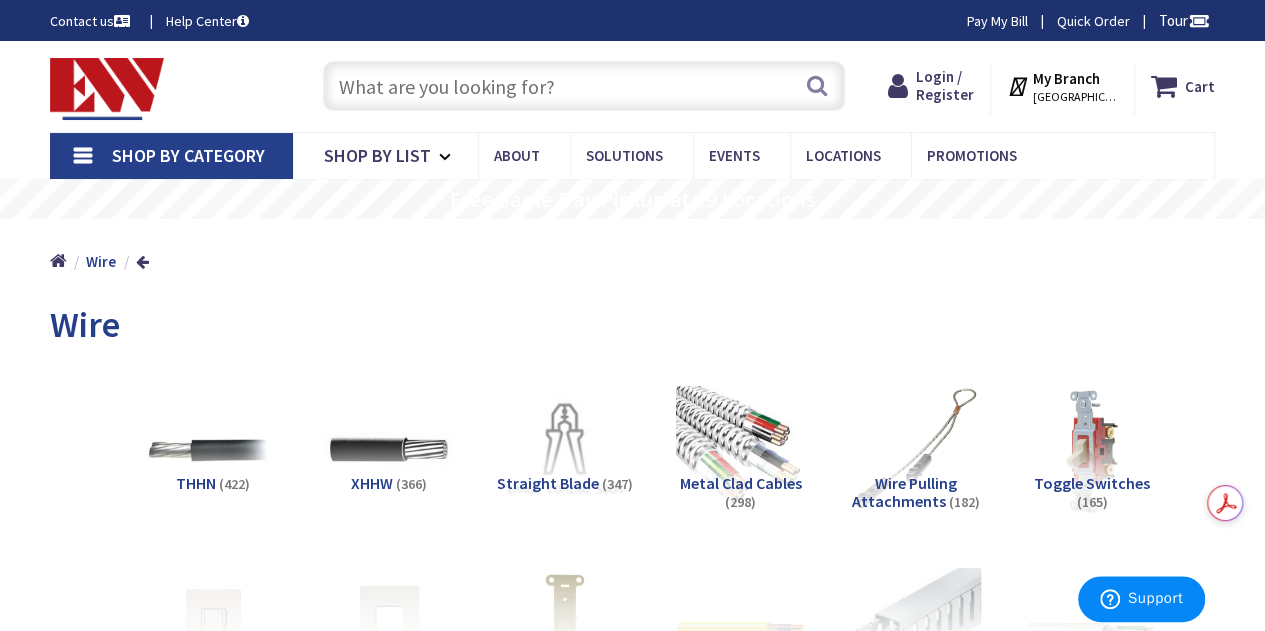 drag, startPoint x: 0, startPoint y: 0, endPoint x: 223, endPoint y: 278, distance: 356.38882 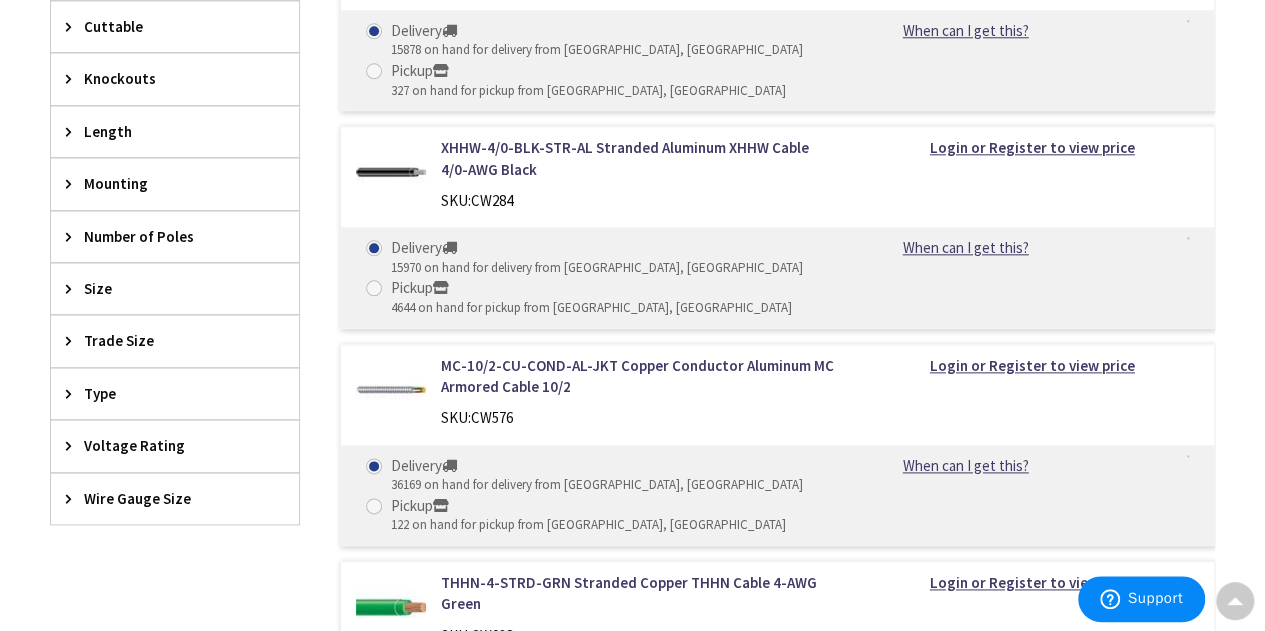 scroll, scrollTop: 1056, scrollLeft: 0, axis: vertical 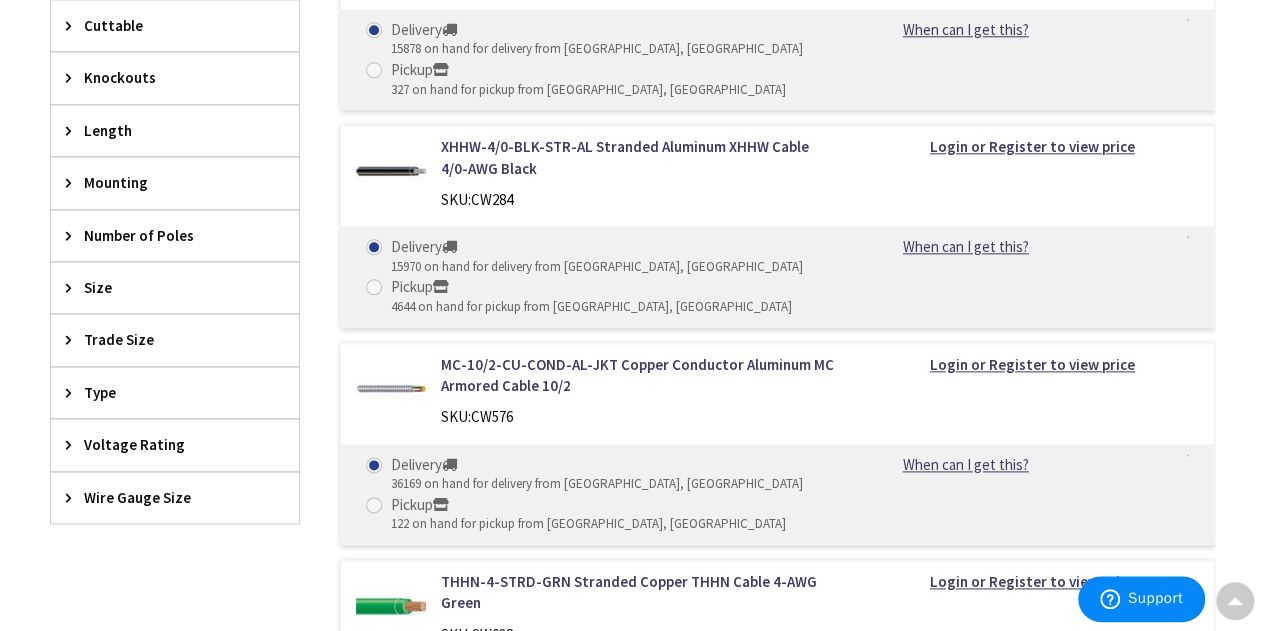 click on "Size" at bounding box center [175, 287] 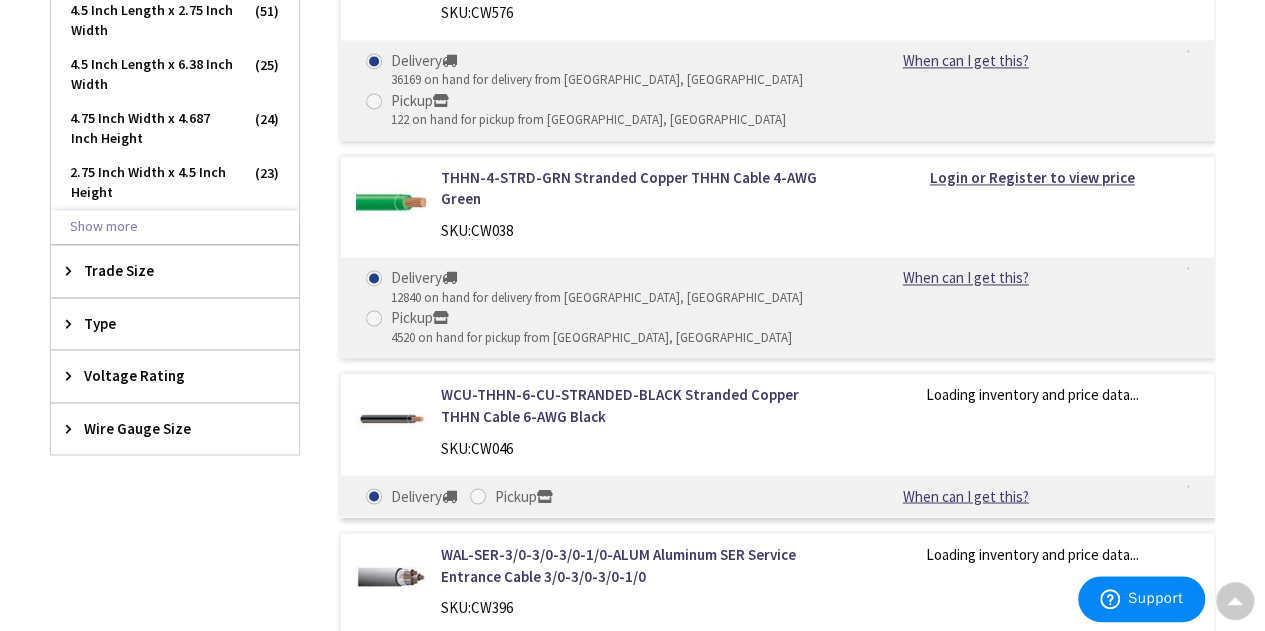 scroll, scrollTop: 1450, scrollLeft: 0, axis: vertical 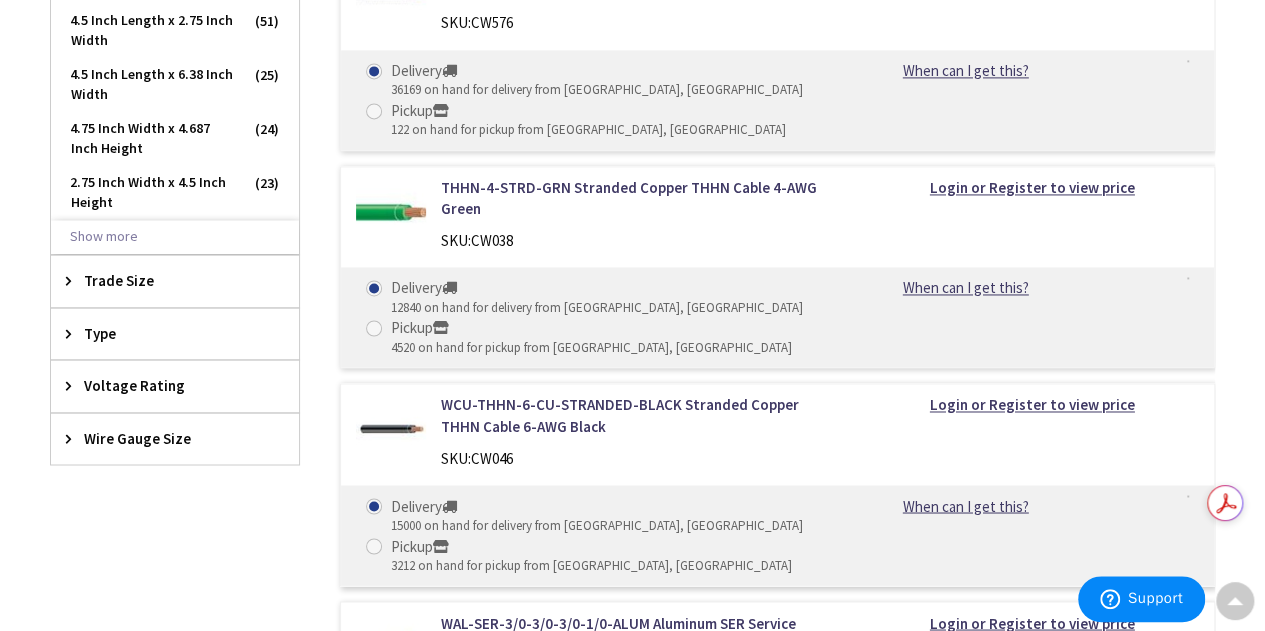 click on "Wire Gauge Size" at bounding box center [165, 438] 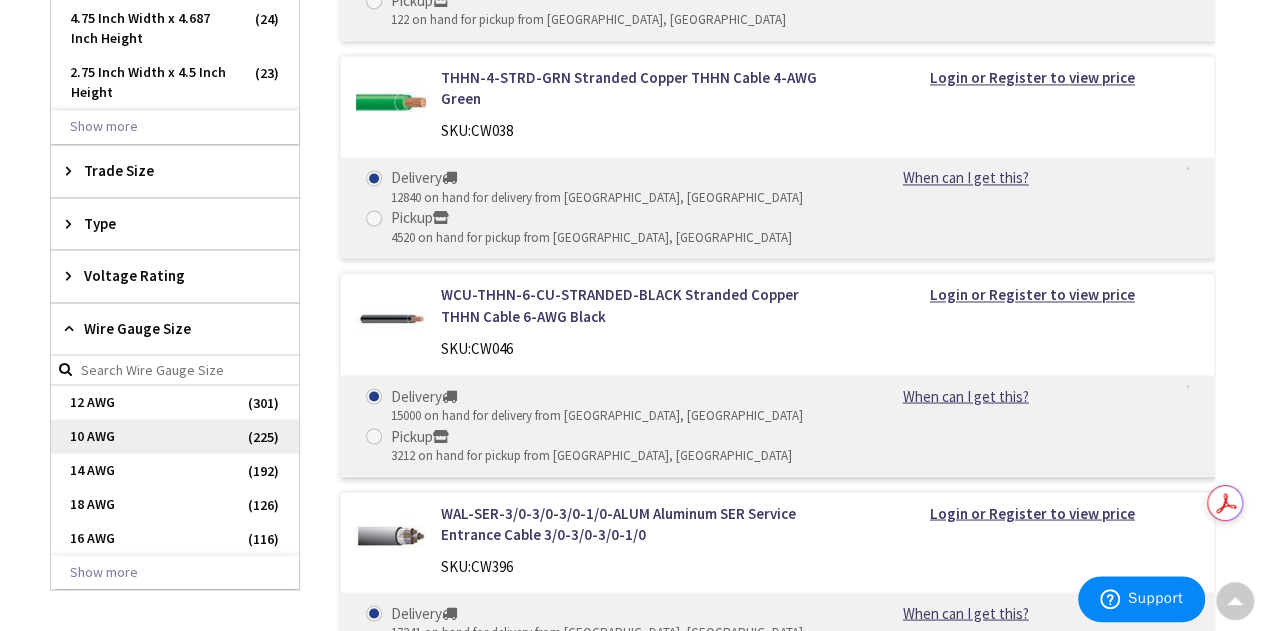 scroll, scrollTop: 1561, scrollLeft: 0, axis: vertical 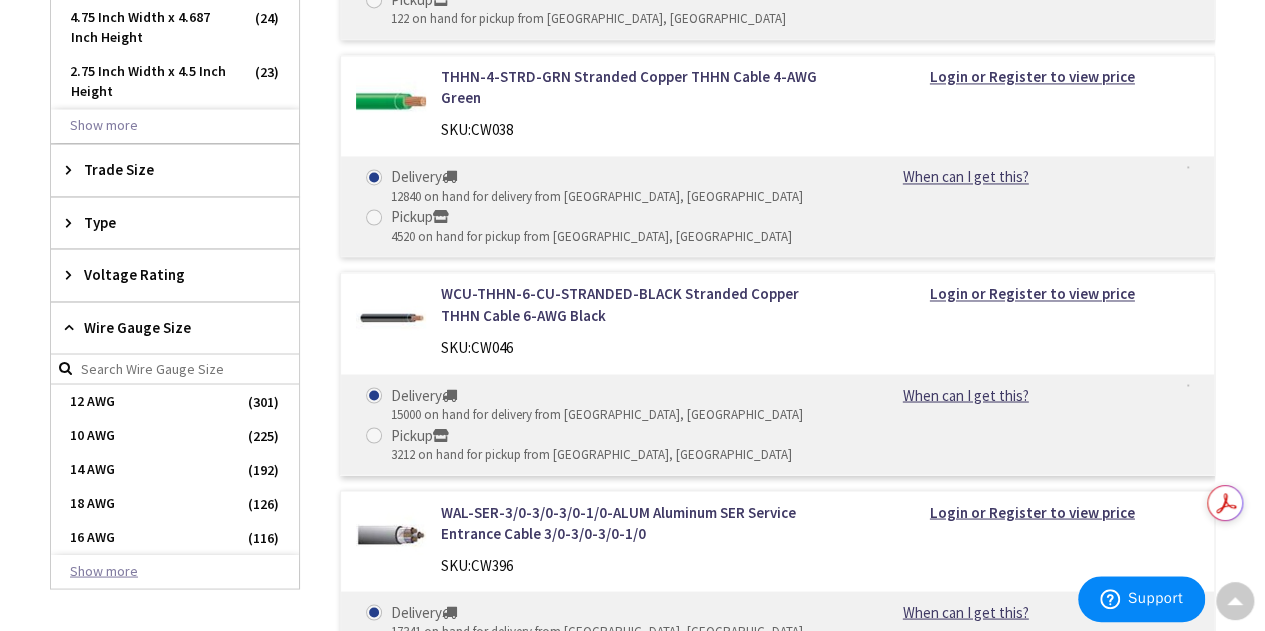 click on "Show more" at bounding box center (175, 571) 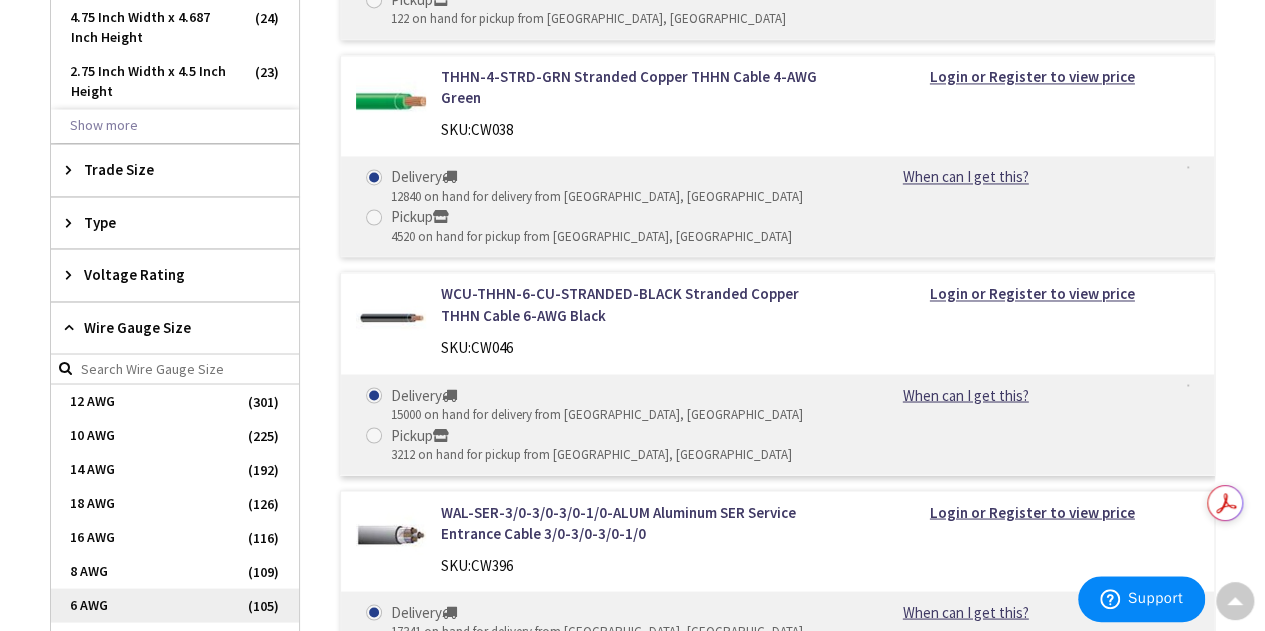 click on "6 AWG" at bounding box center (175, 605) 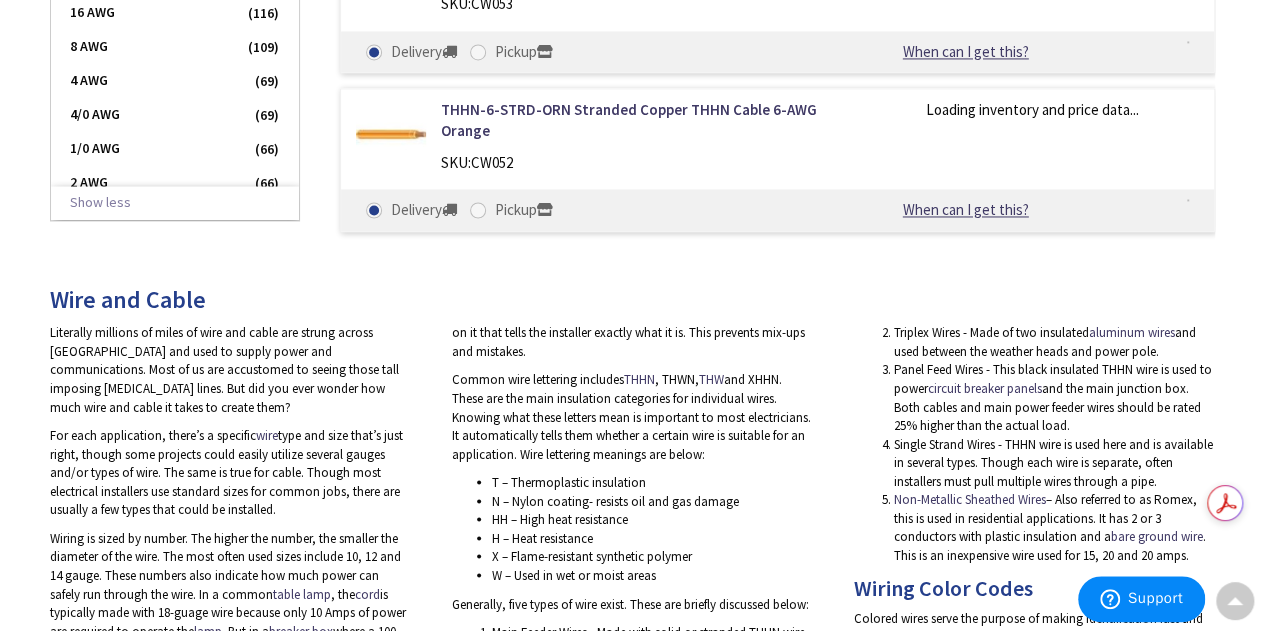 scroll, scrollTop: 1006, scrollLeft: 0, axis: vertical 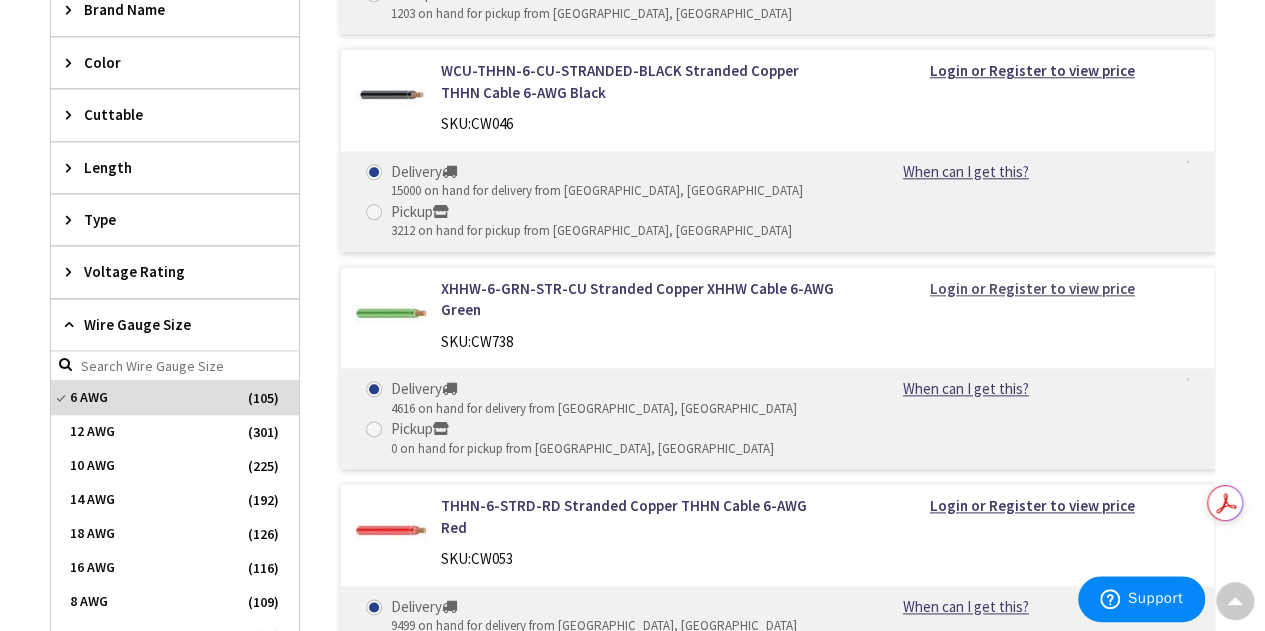click on "Login or Register to view price" at bounding box center (1032, 288) 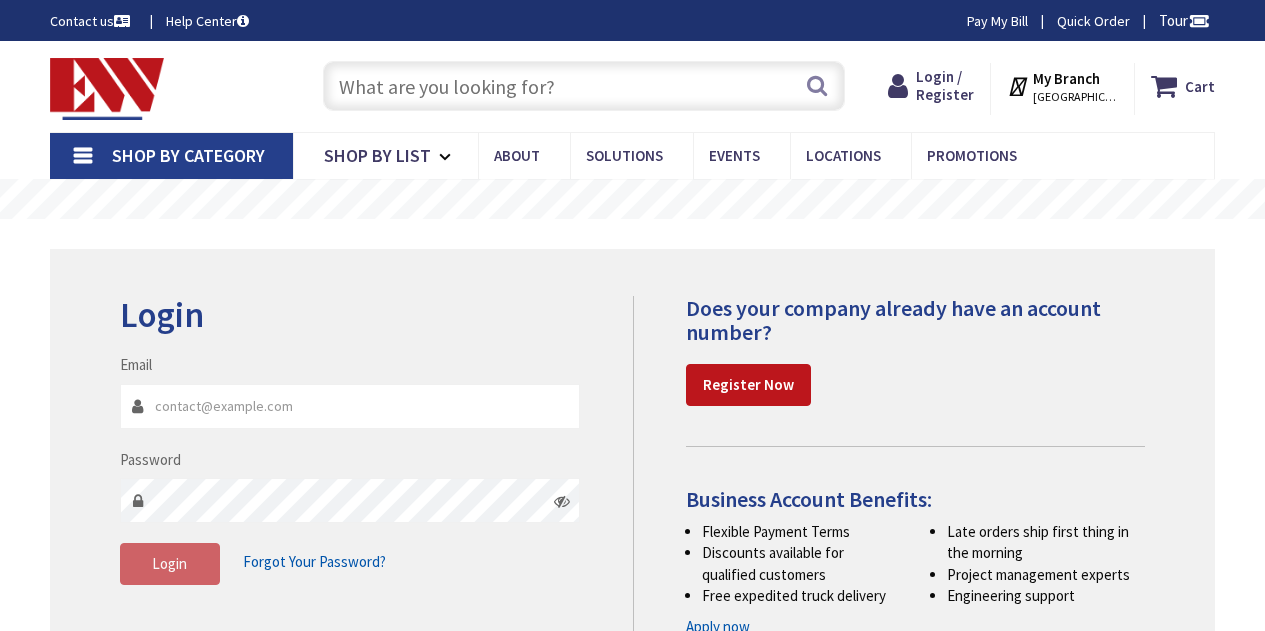 scroll, scrollTop: 0, scrollLeft: 0, axis: both 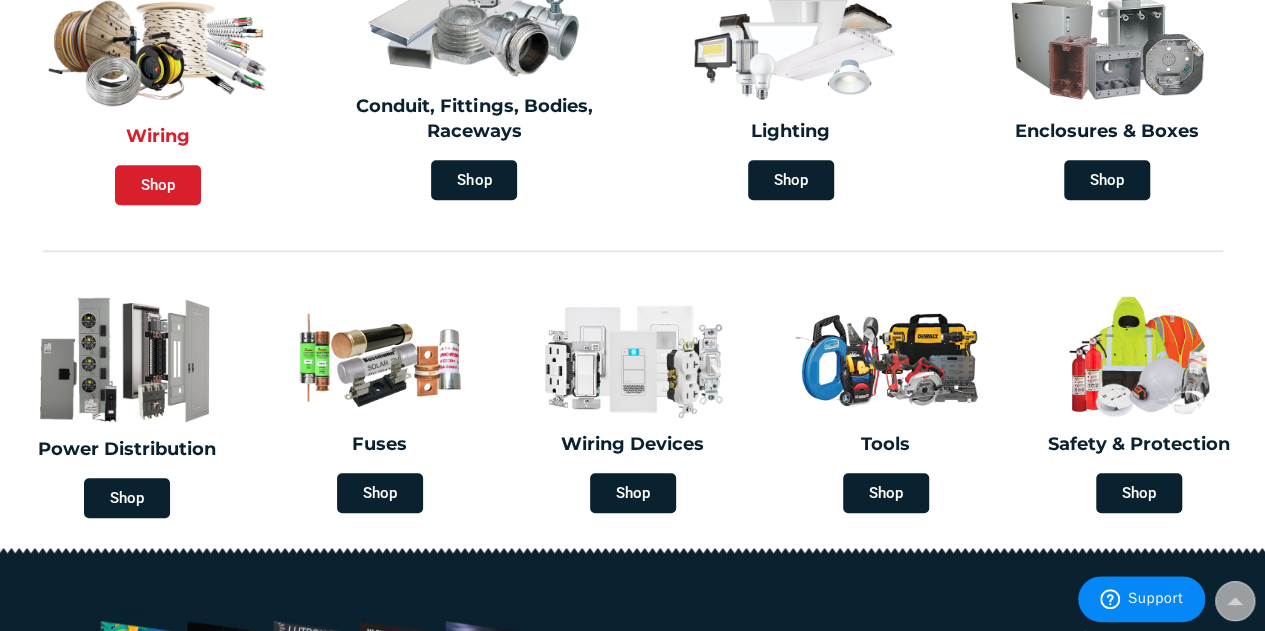 click on "Shop" at bounding box center [158, 185] 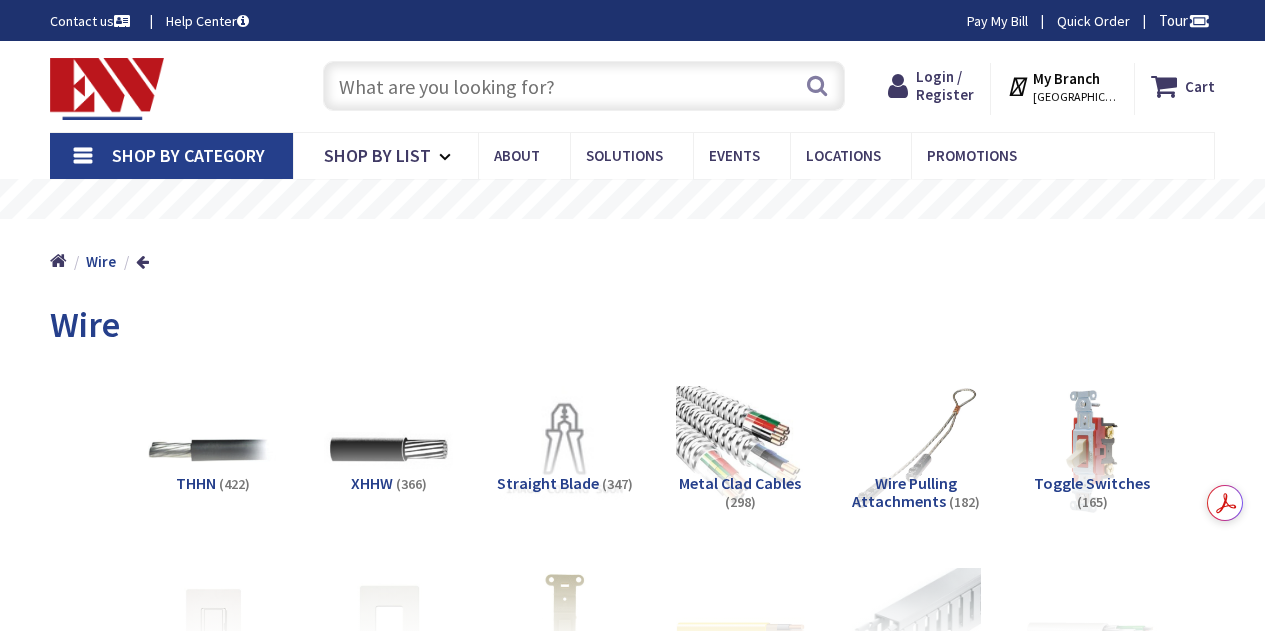 scroll, scrollTop: 0, scrollLeft: 0, axis: both 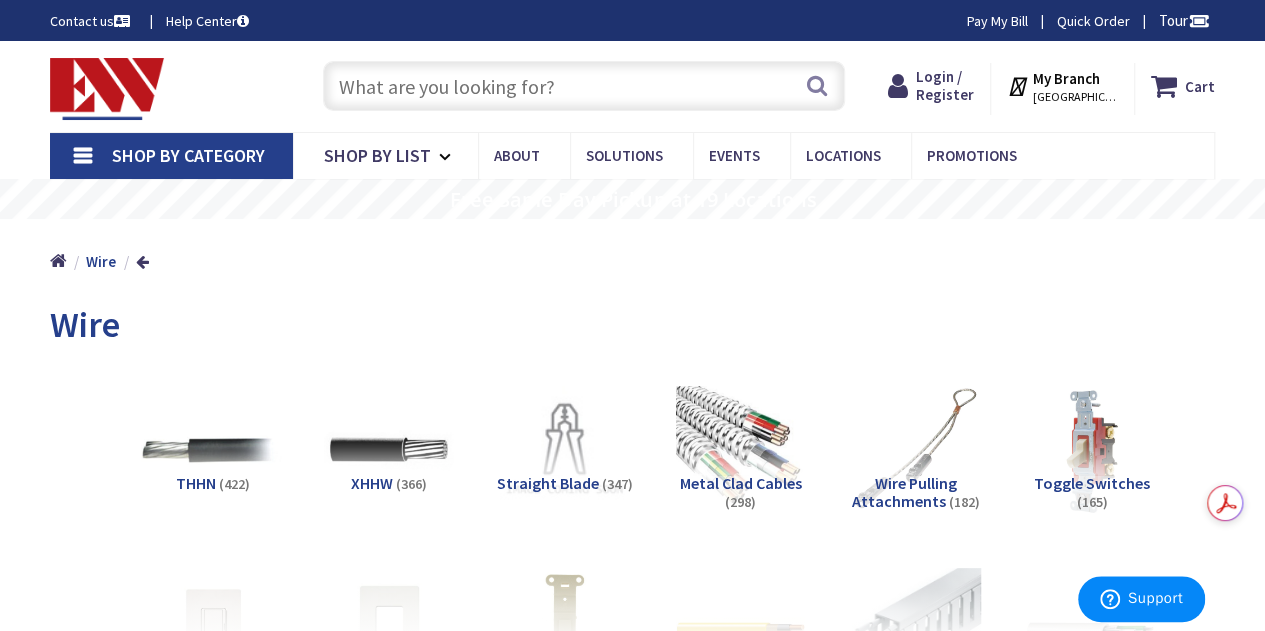 click at bounding box center (213, 450) 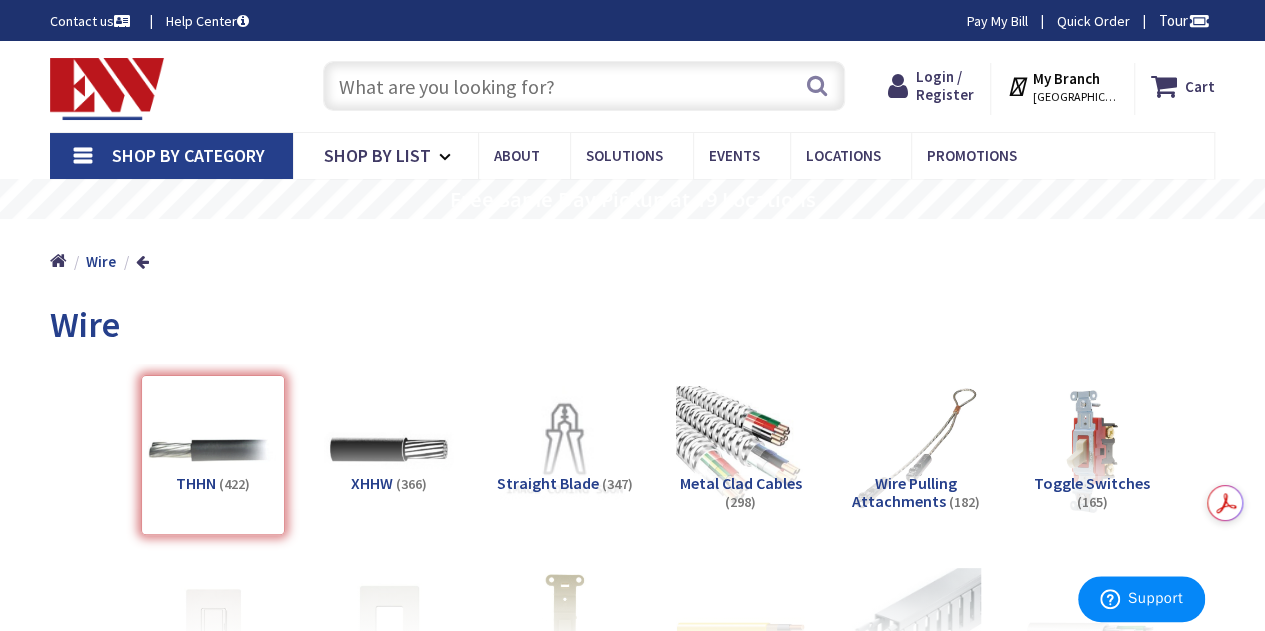 scroll, scrollTop: 704, scrollLeft: 0, axis: vertical 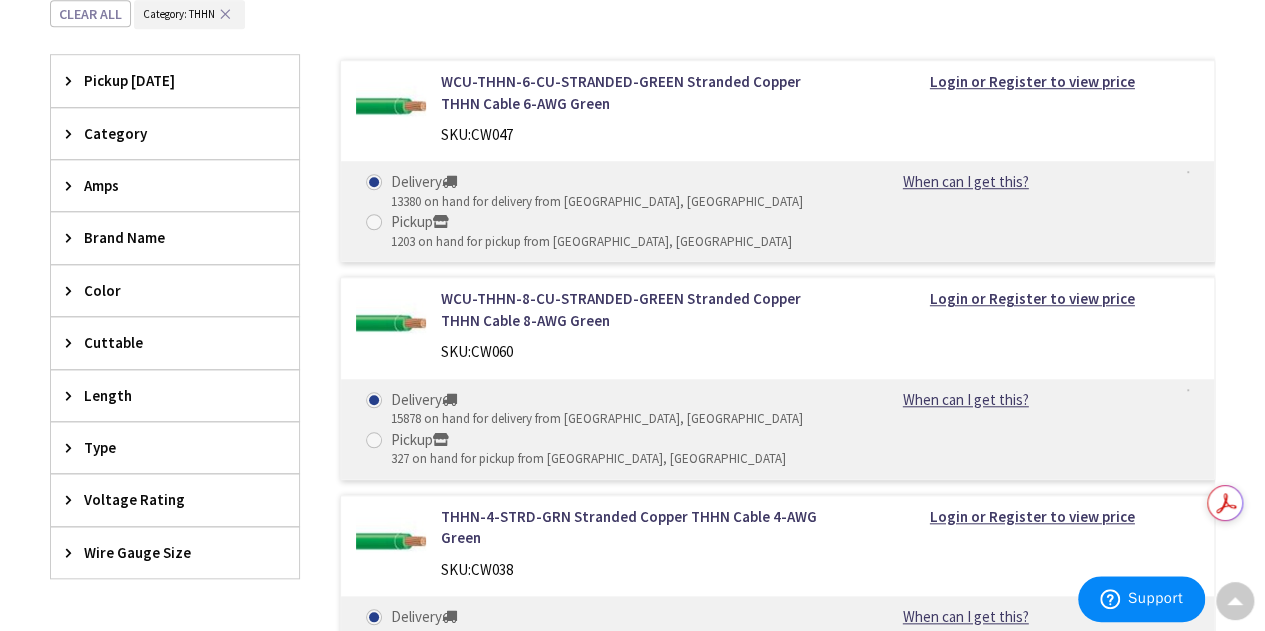 click on "Wire Gauge Size" at bounding box center [165, 552] 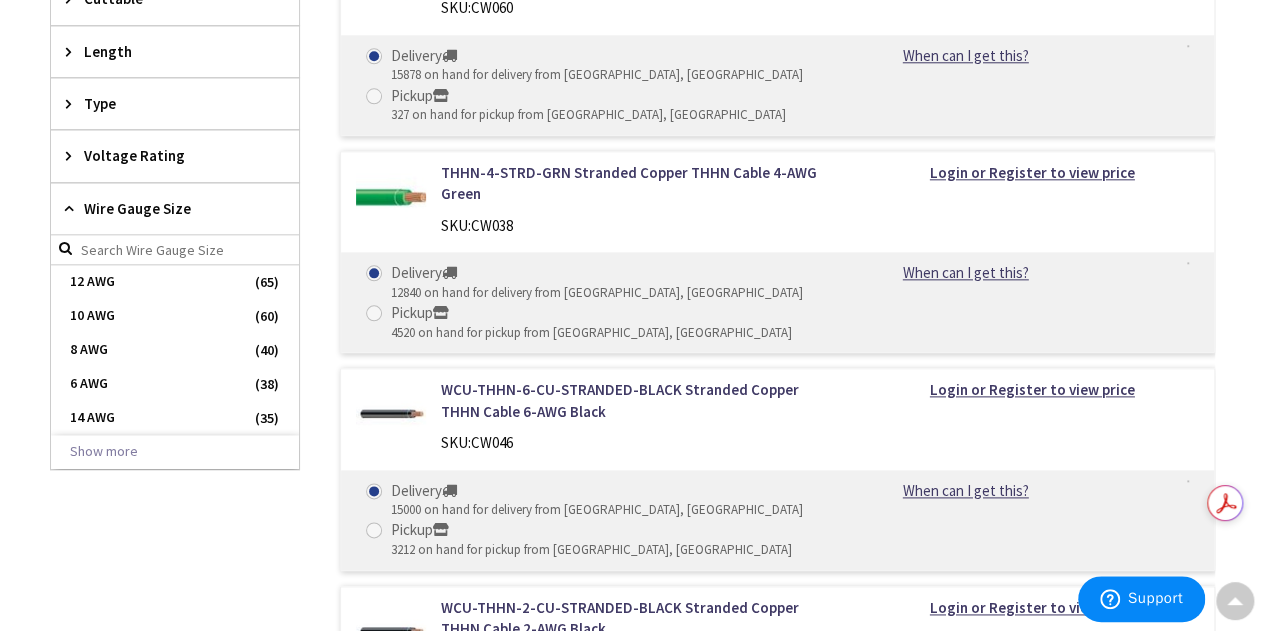 scroll, scrollTop: 1047, scrollLeft: 0, axis: vertical 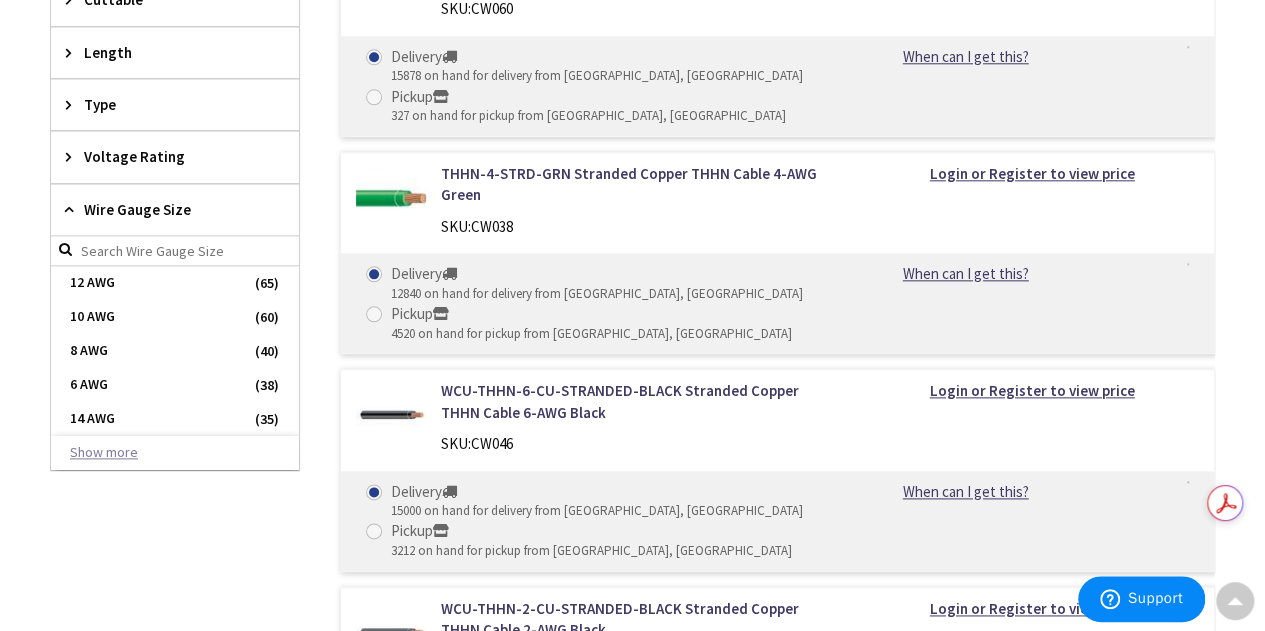 click on "Show more" at bounding box center (175, 453) 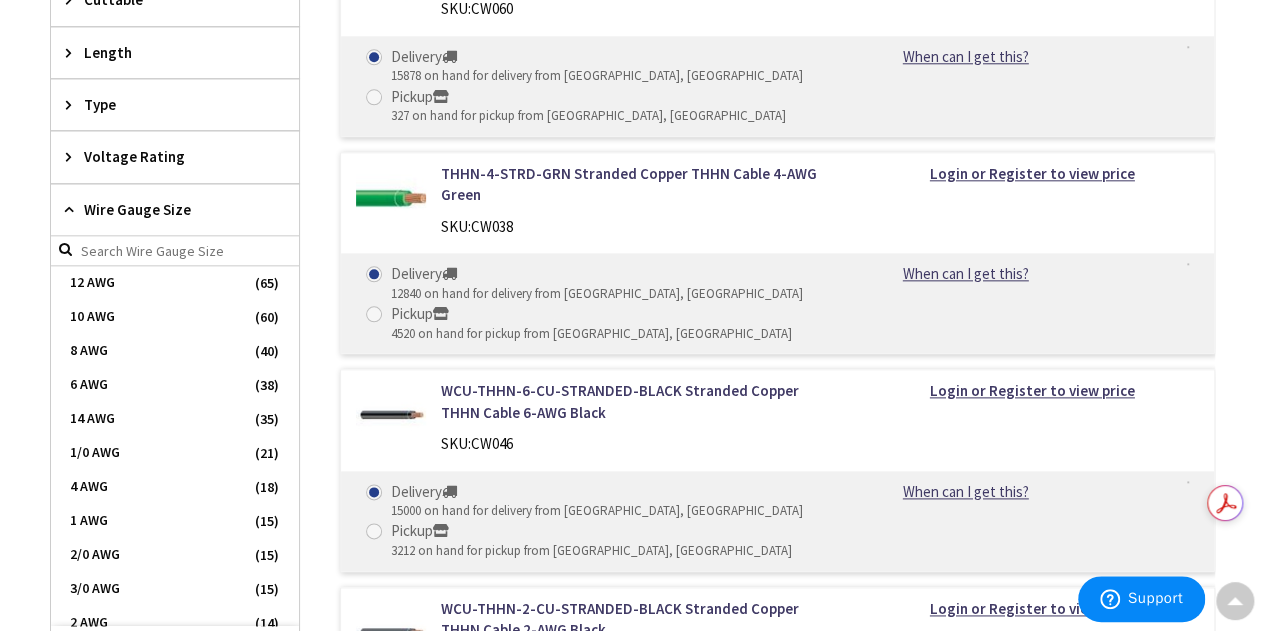 scroll, scrollTop: 1, scrollLeft: 0, axis: vertical 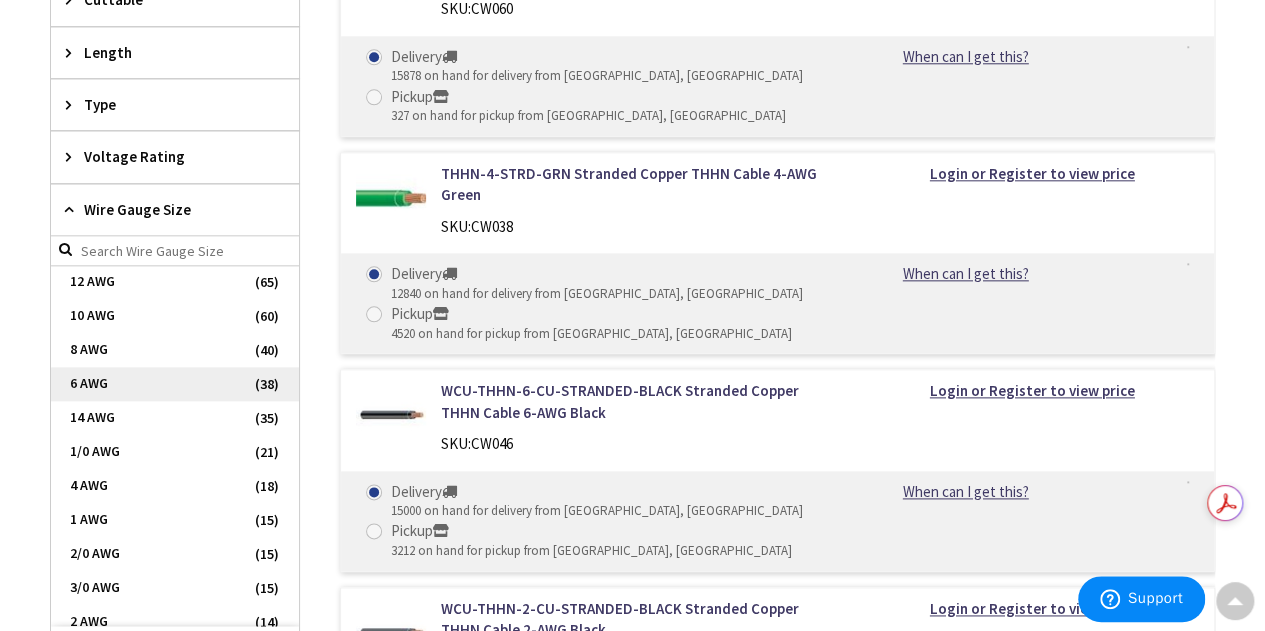 click on "6 AWG" at bounding box center (175, 384) 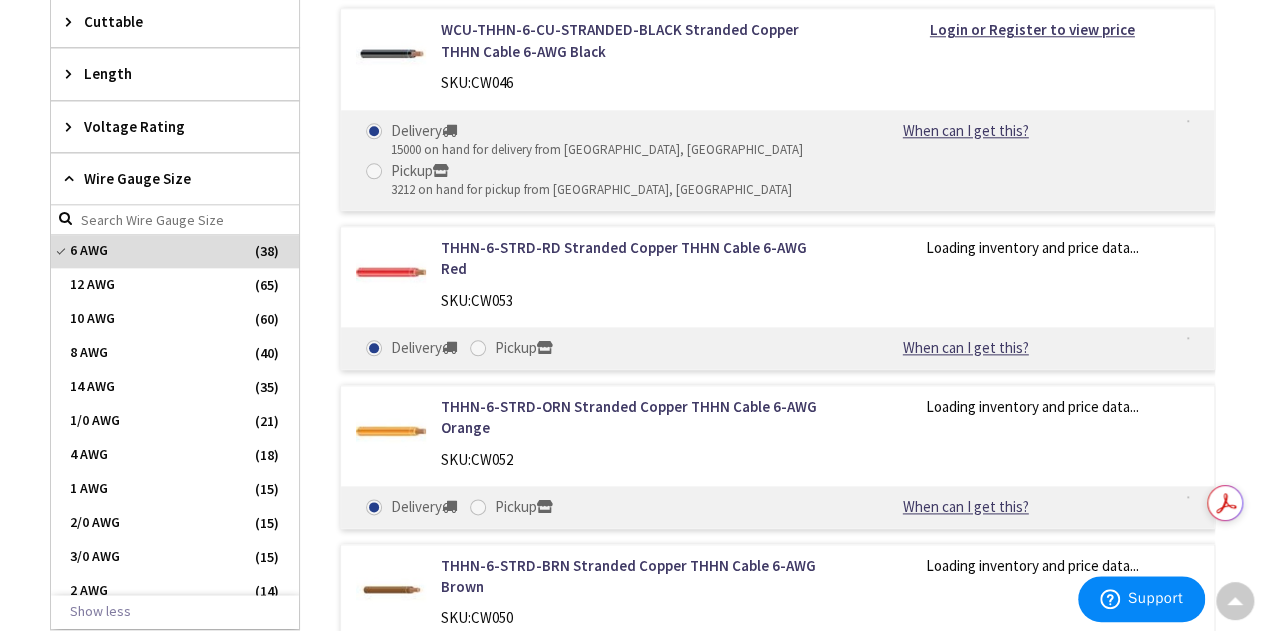 scroll, scrollTop: 1068, scrollLeft: 0, axis: vertical 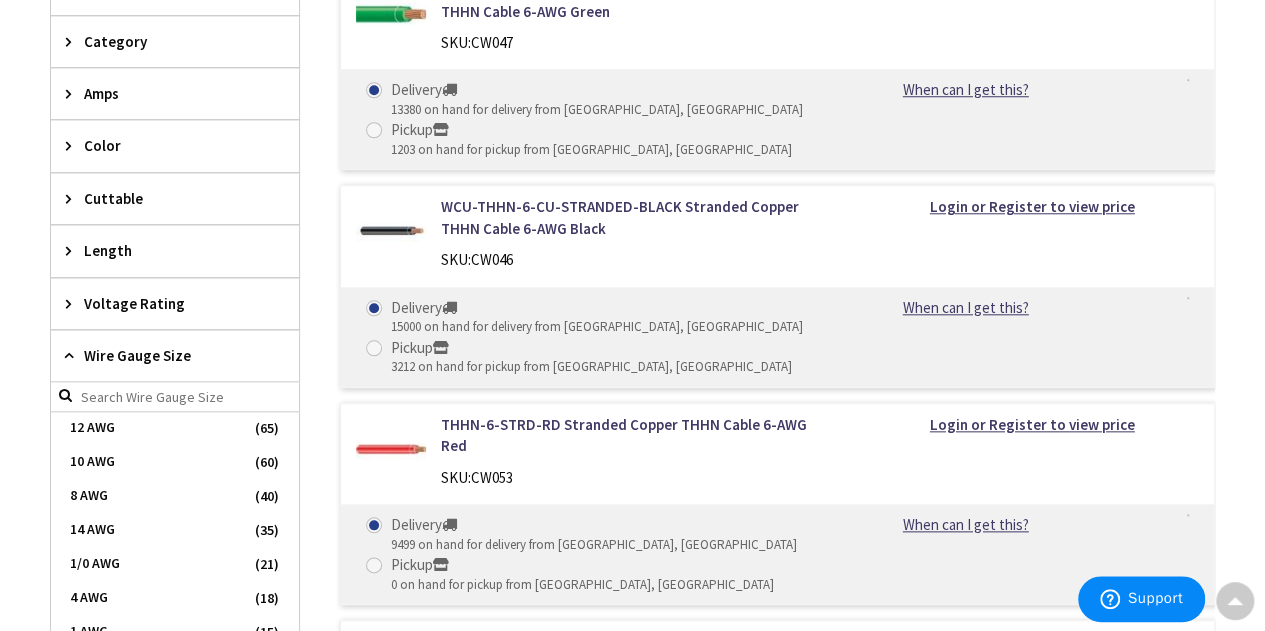 click on "Length" at bounding box center (175, 250) 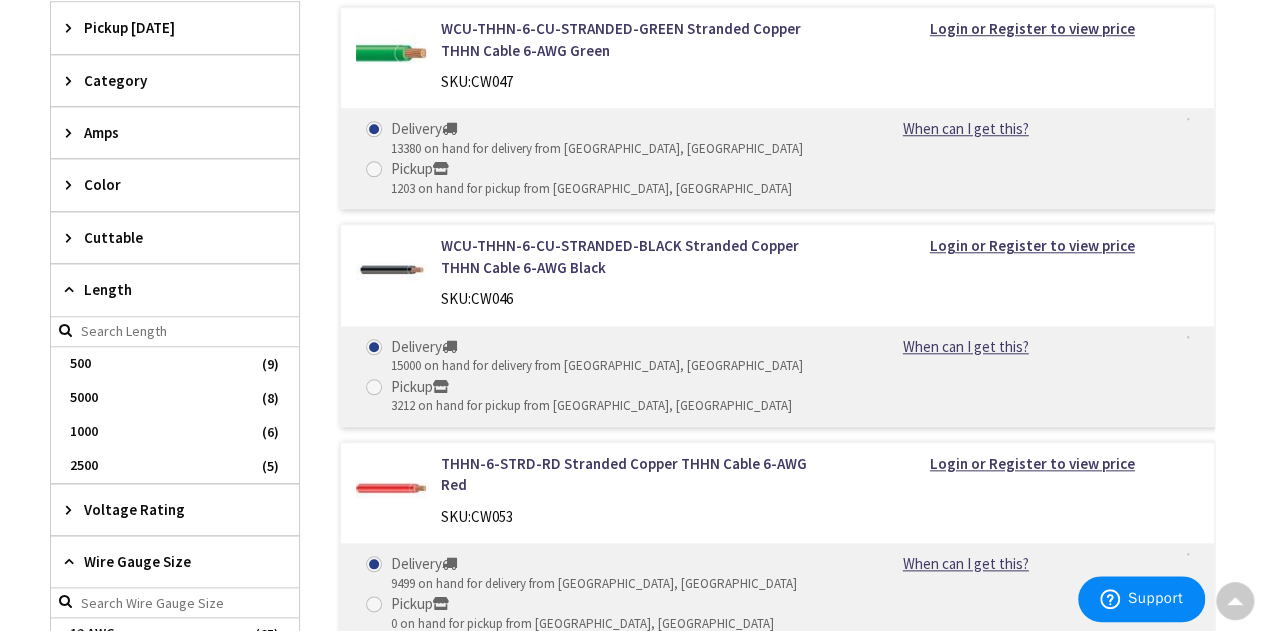 scroll, scrollTop: 830, scrollLeft: 0, axis: vertical 